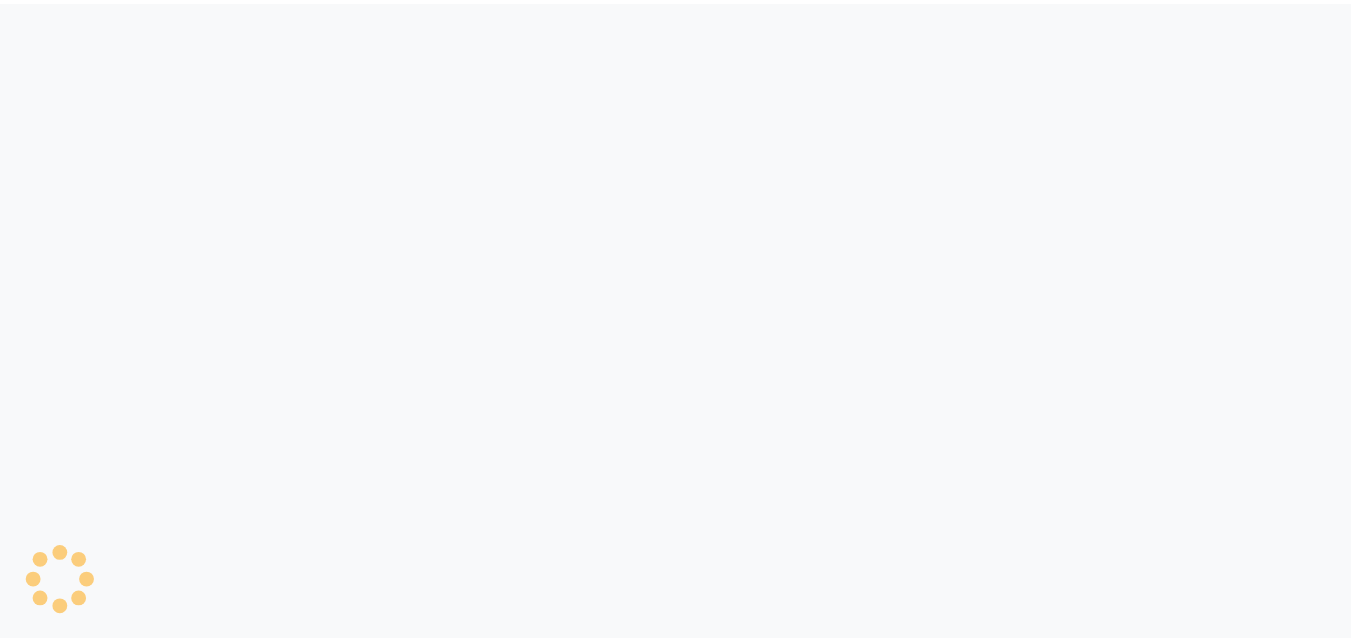 scroll, scrollTop: 0, scrollLeft: 0, axis: both 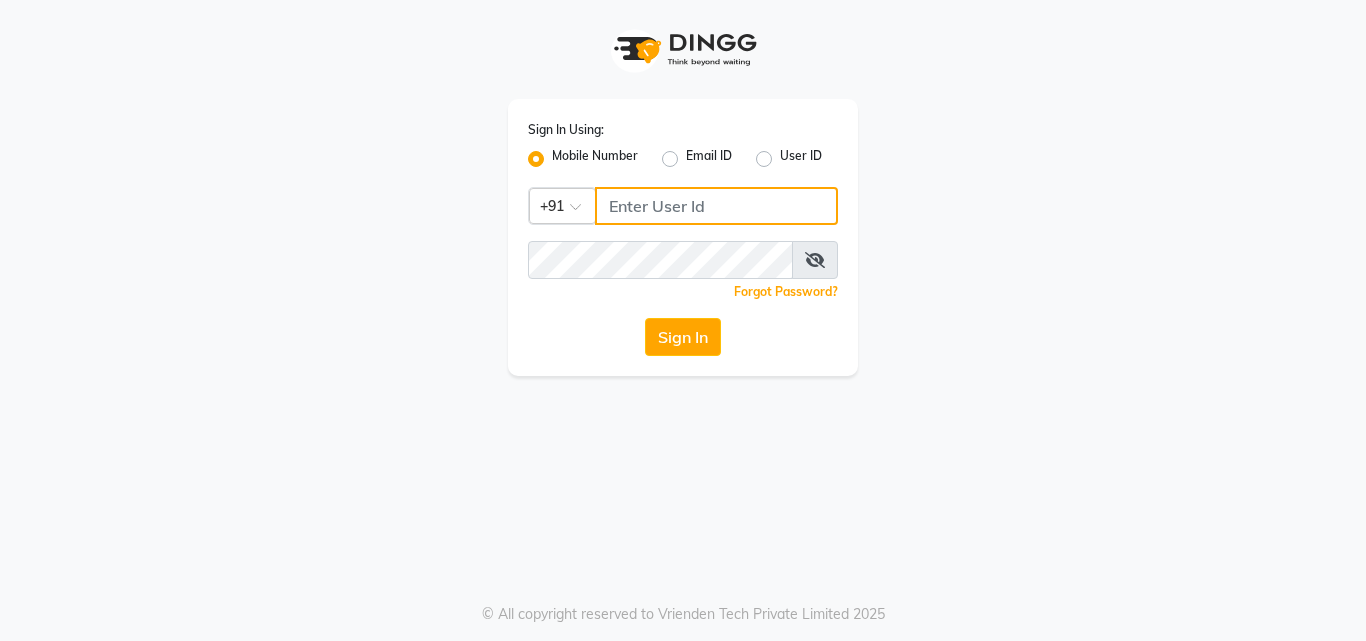 click 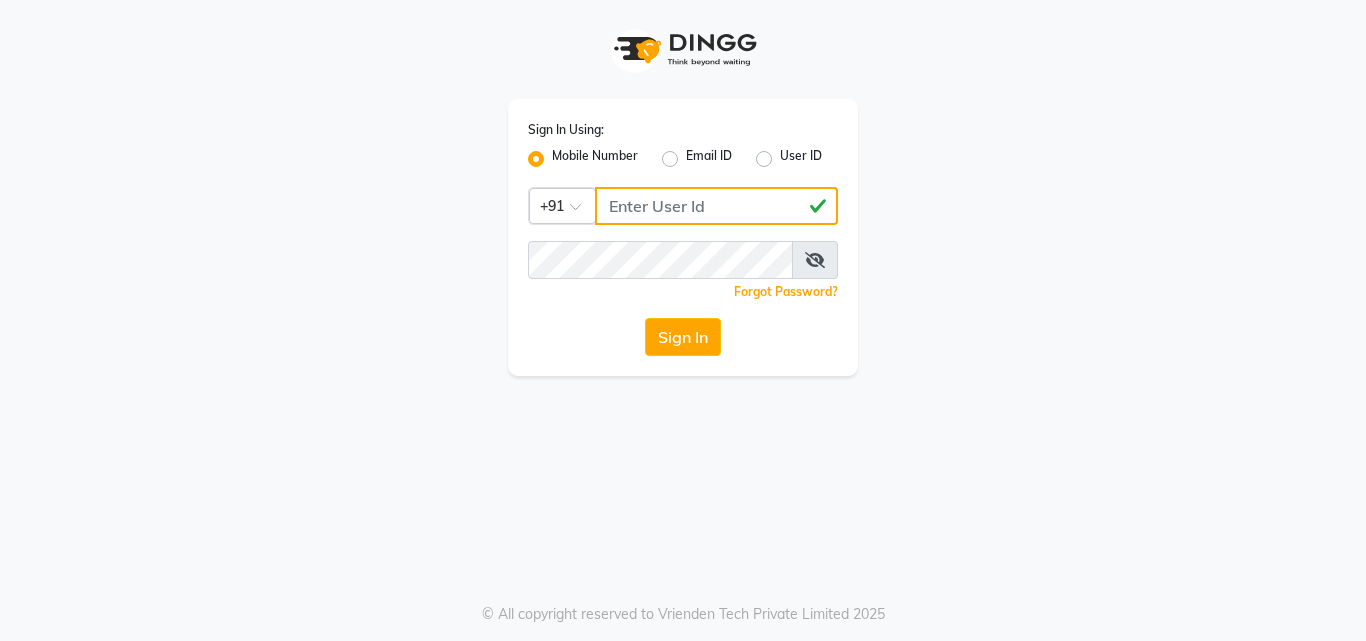 type on "8550970152" 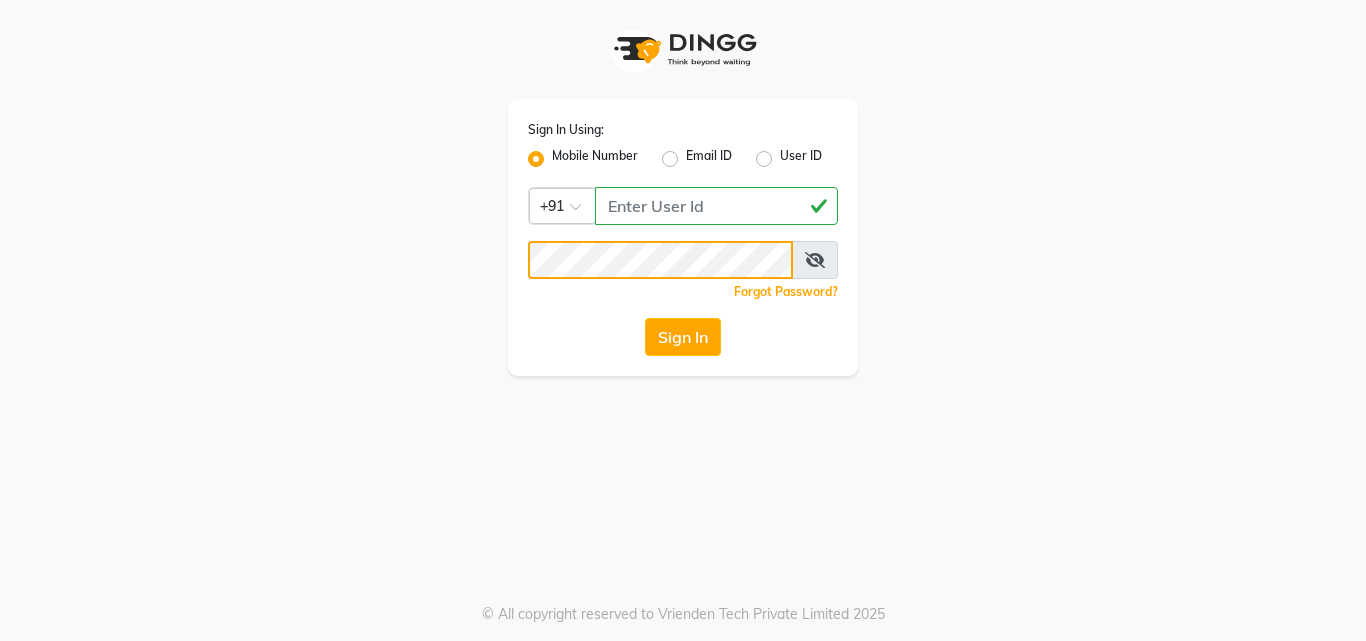 click on "Sign In" 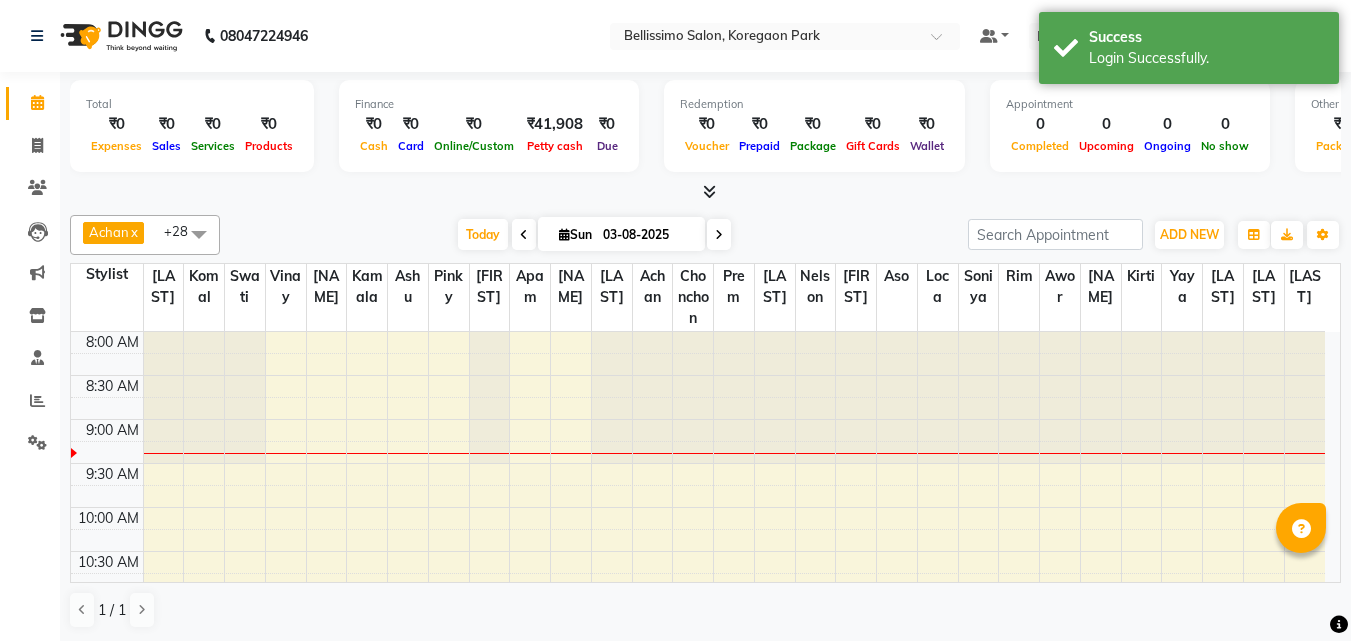 scroll, scrollTop: 0, scrollLeft: 0, axis: both 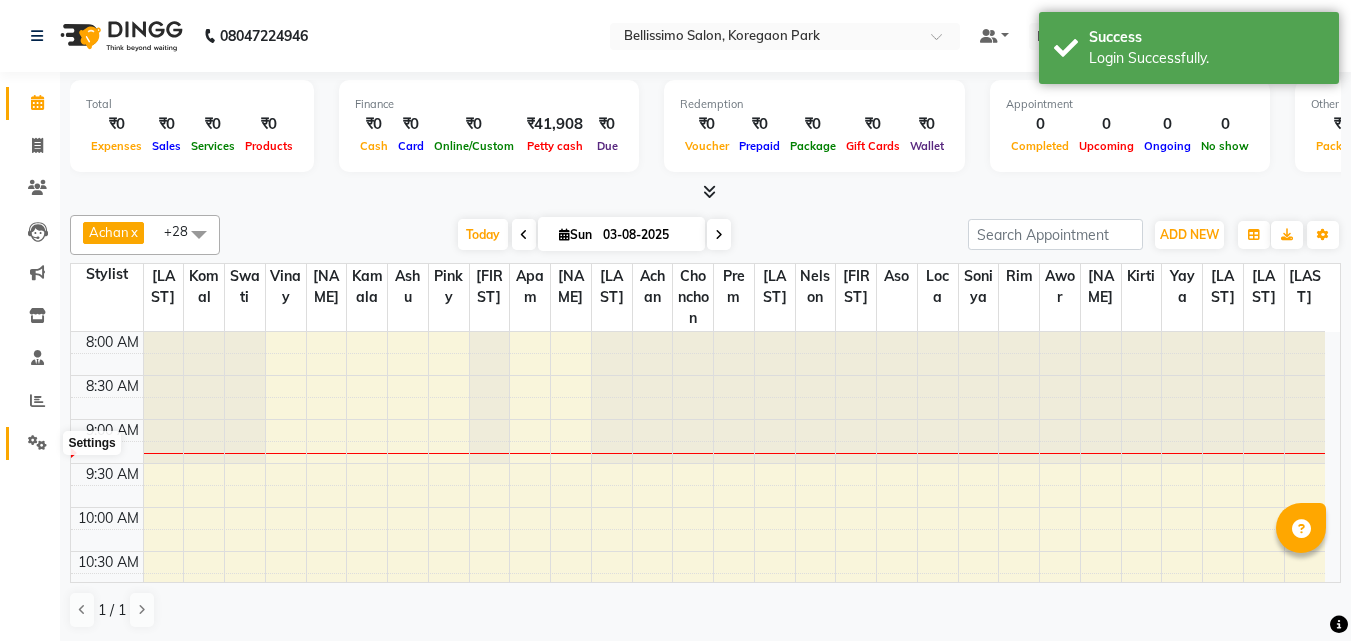click 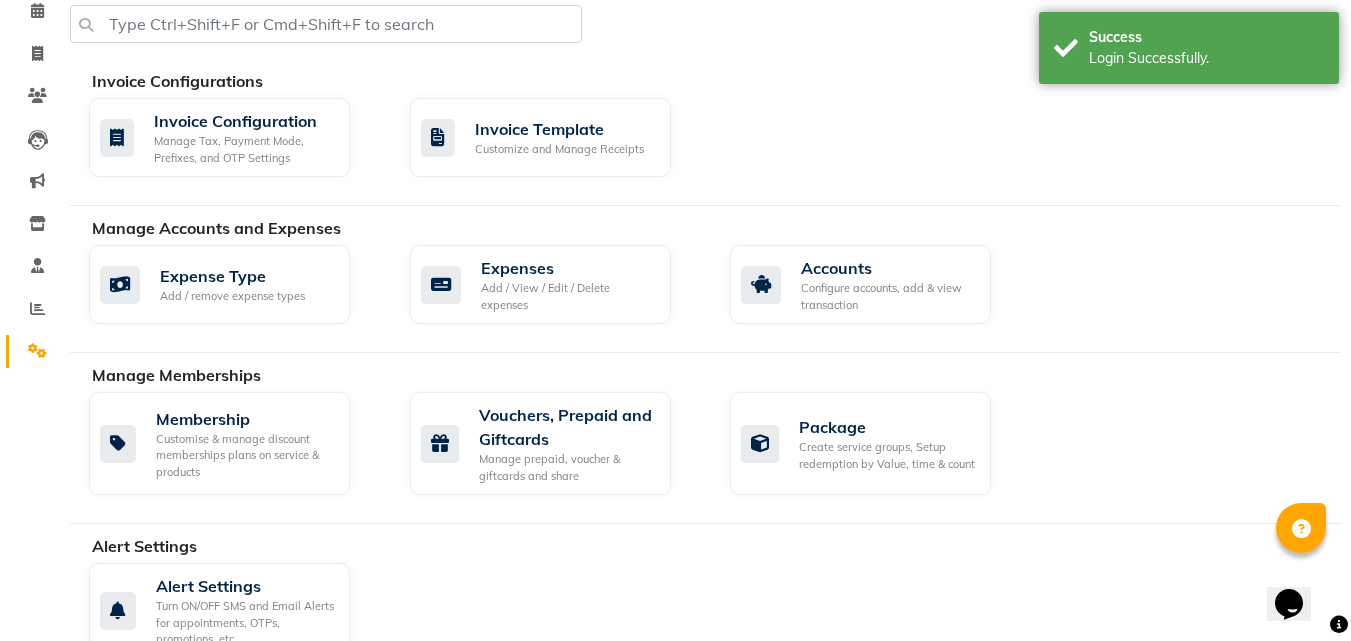 scroll, scrollTop: 600, scrollLeft: 0, axis: vertical 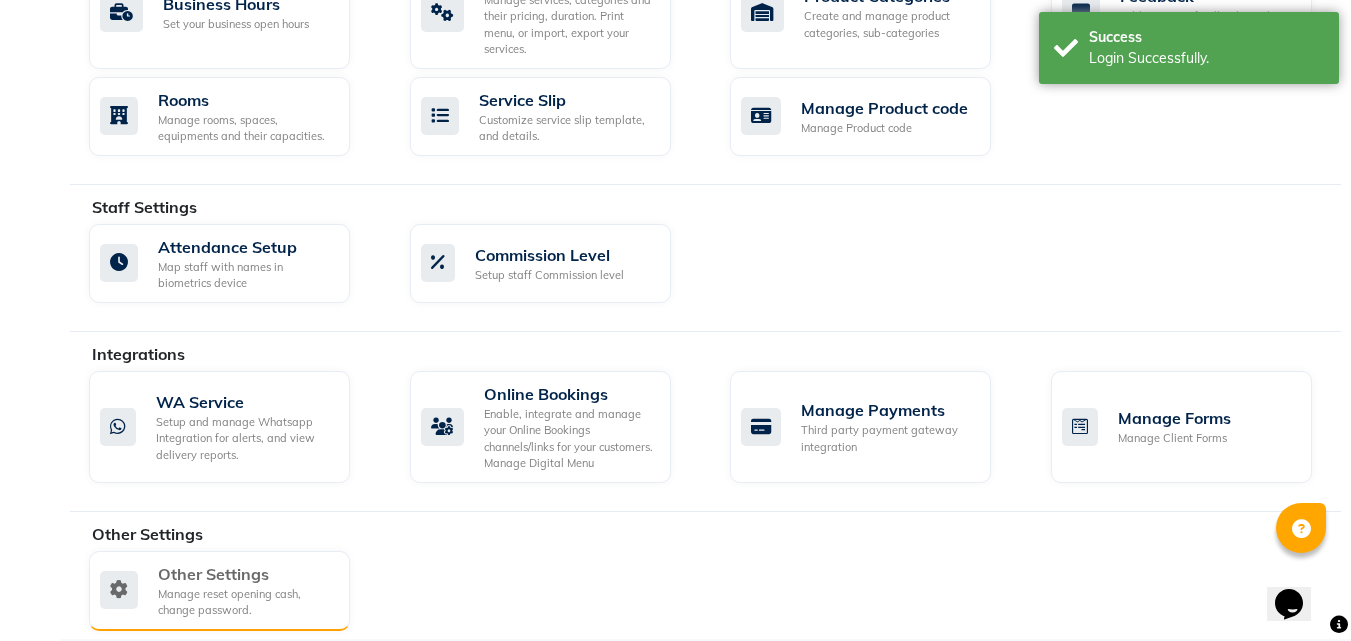 click on "Other Settings" 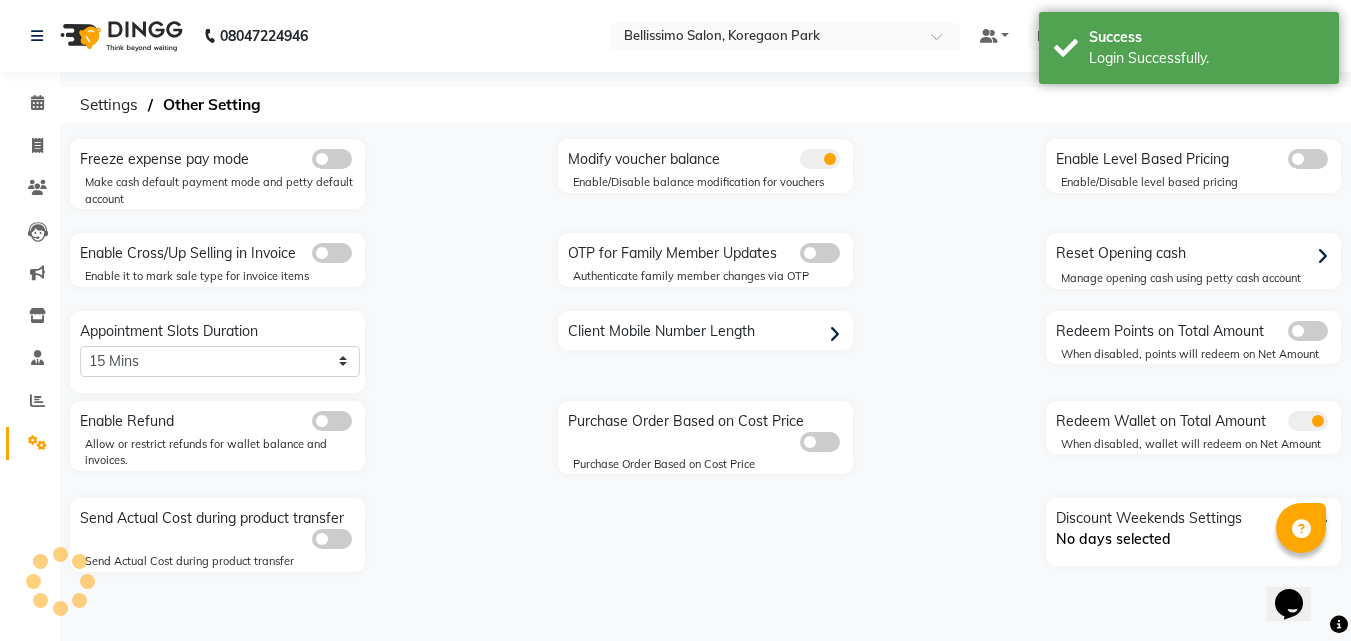 scroll, scrollTop: 0, scrollLeft: 0, axis: both 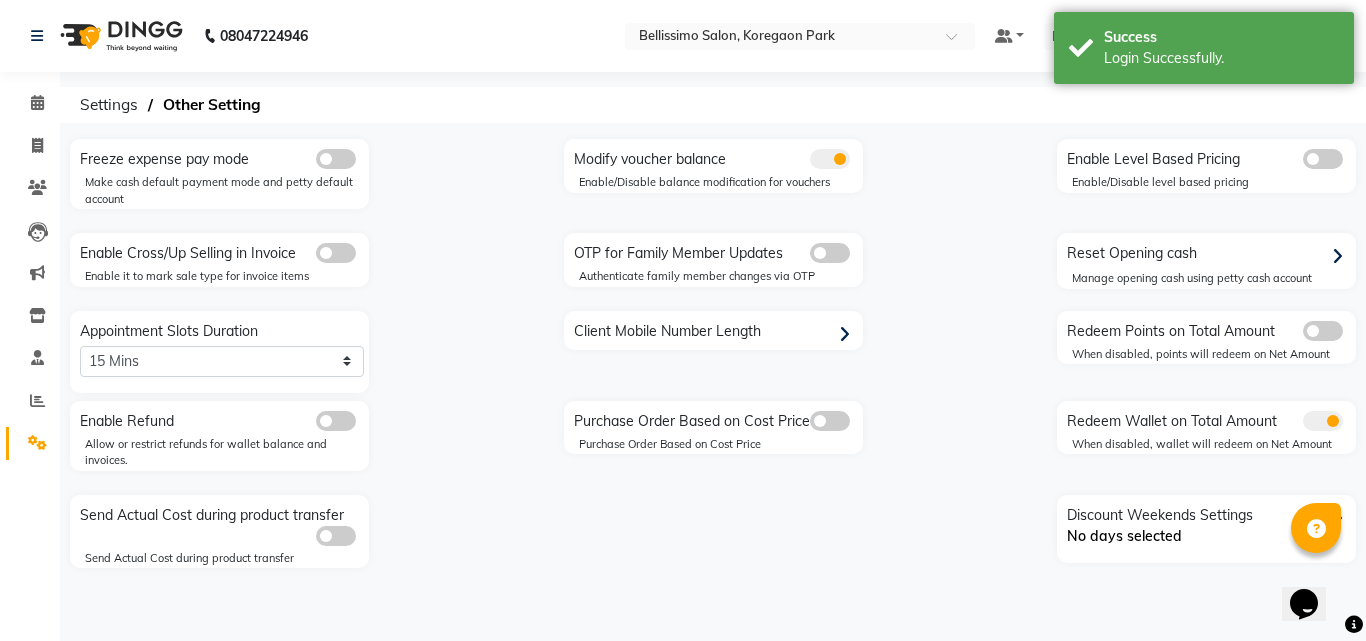 click on "Reset Opening cash" 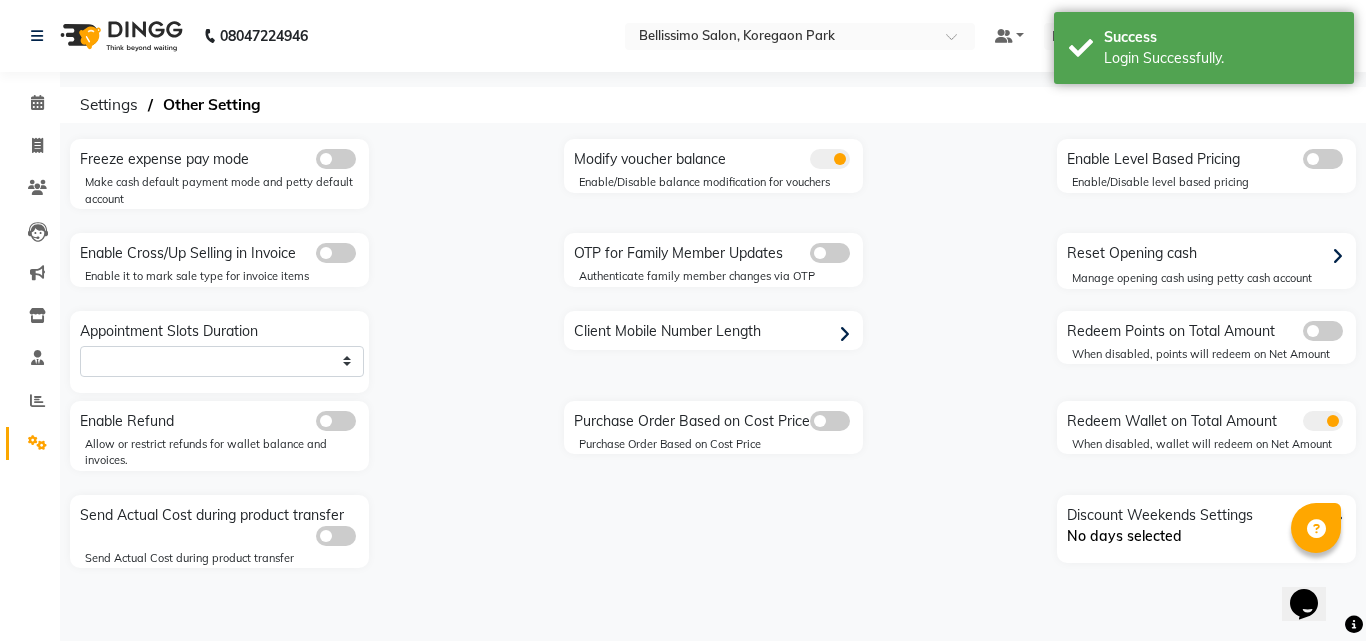 select on "2450" 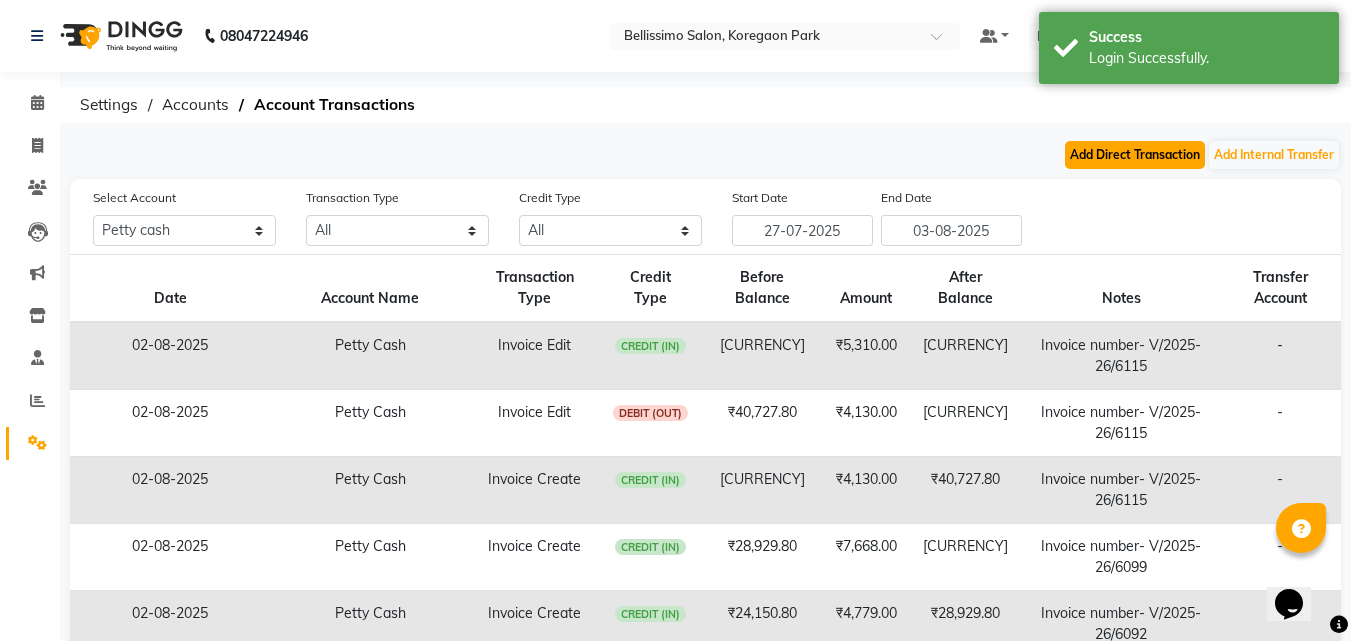 click on "Add Direct Transaction" 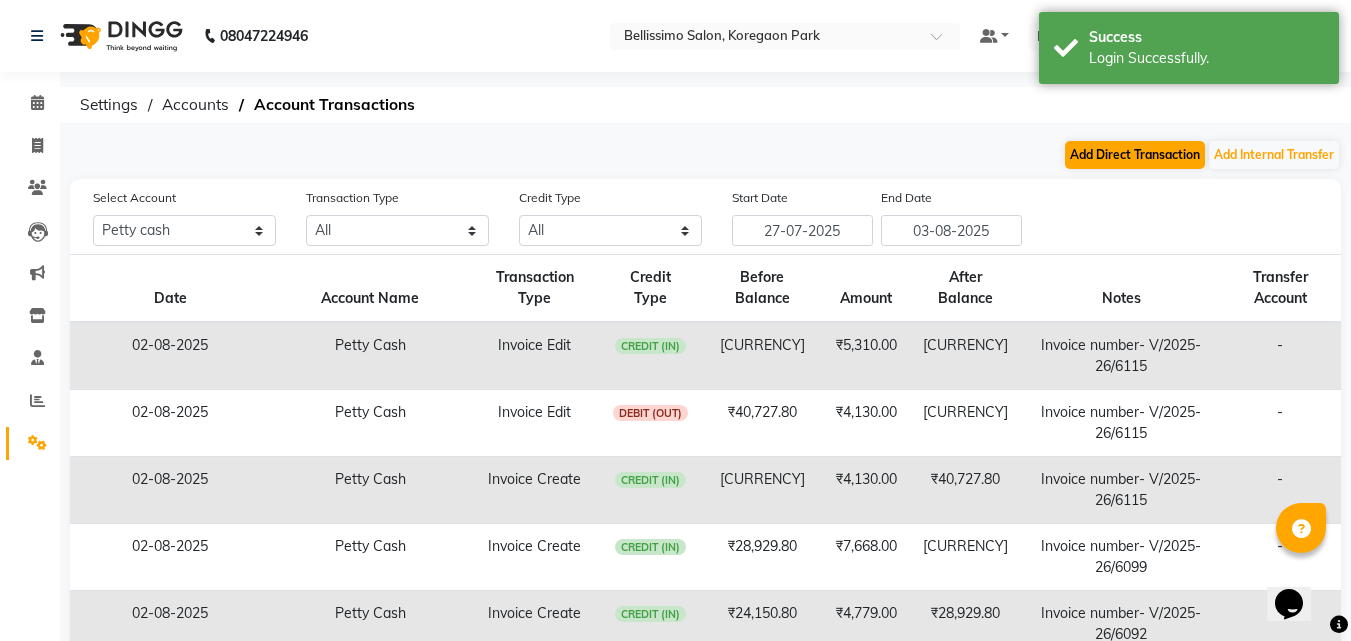 select on "direct" 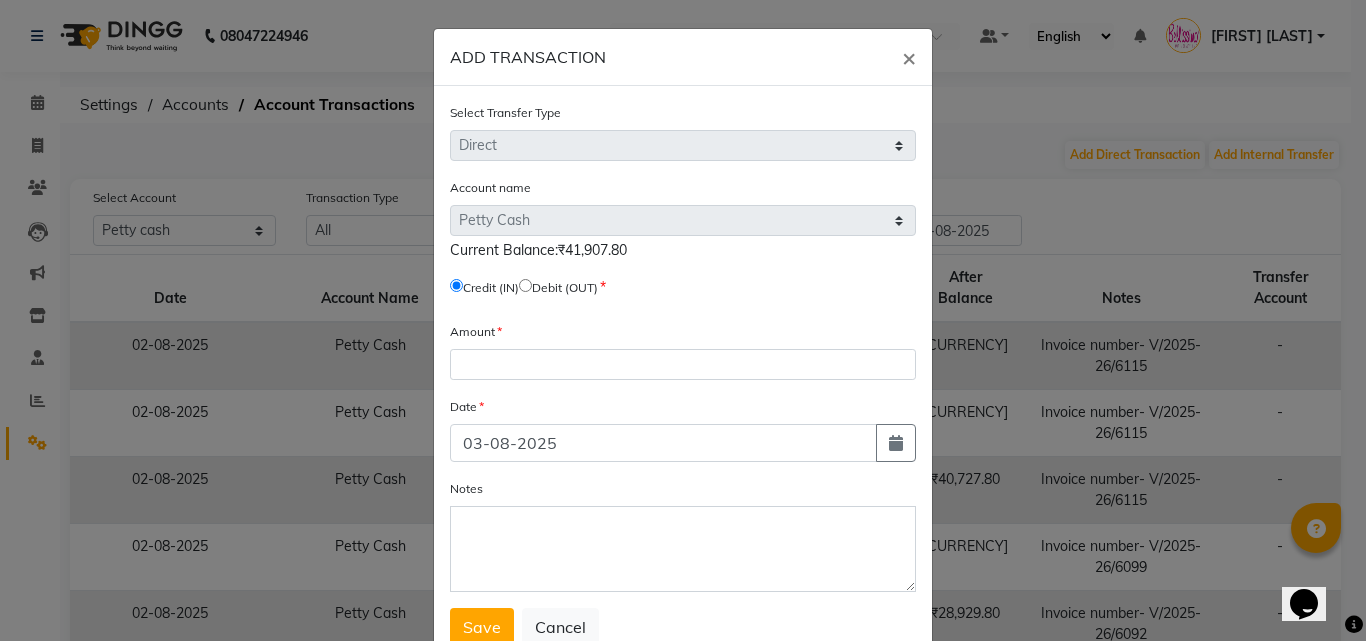 click 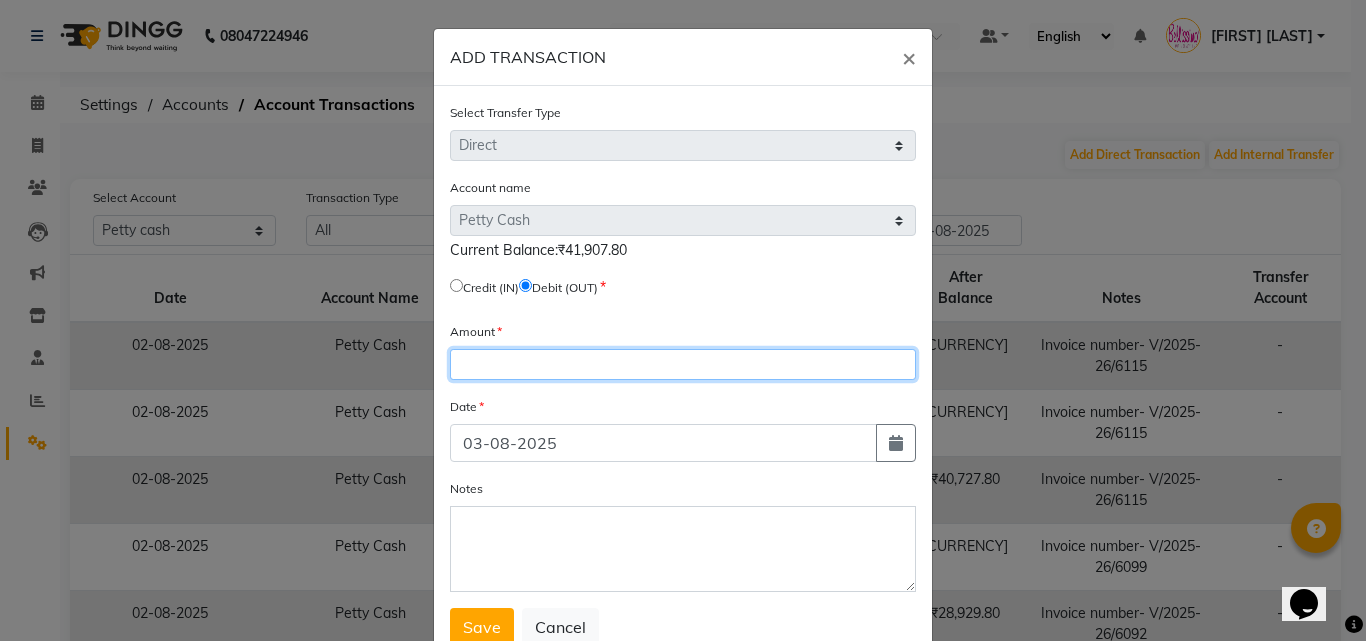 click 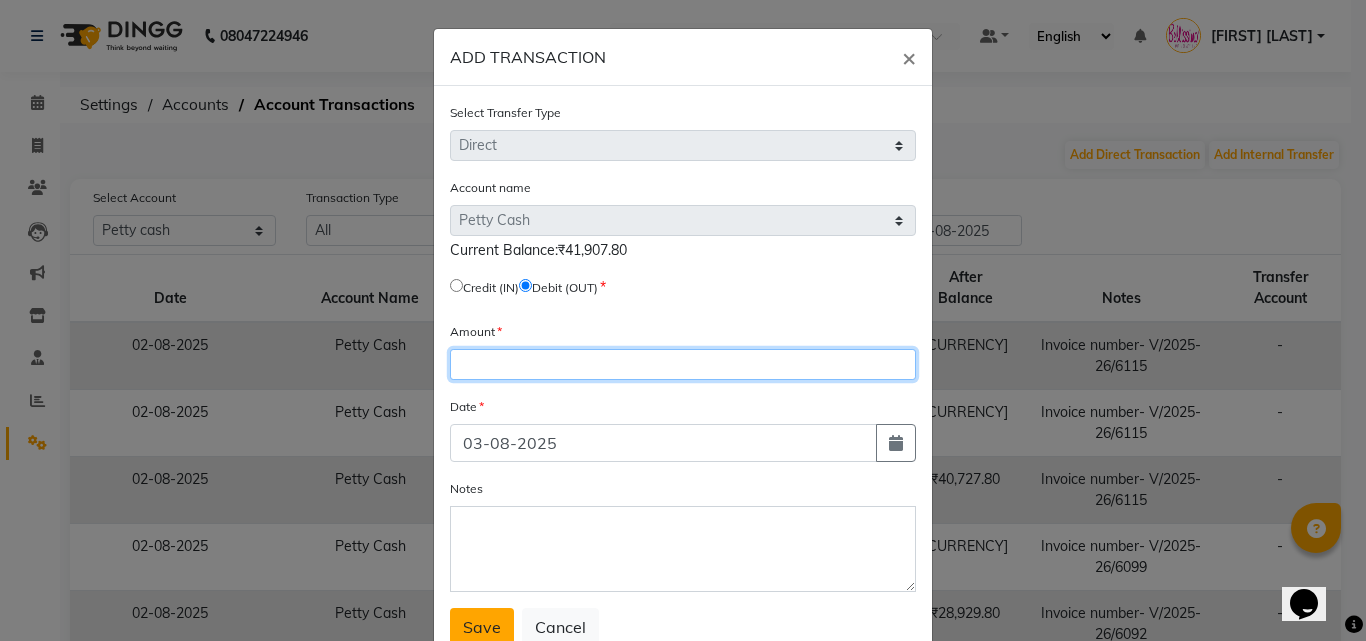 type on "41907.8" 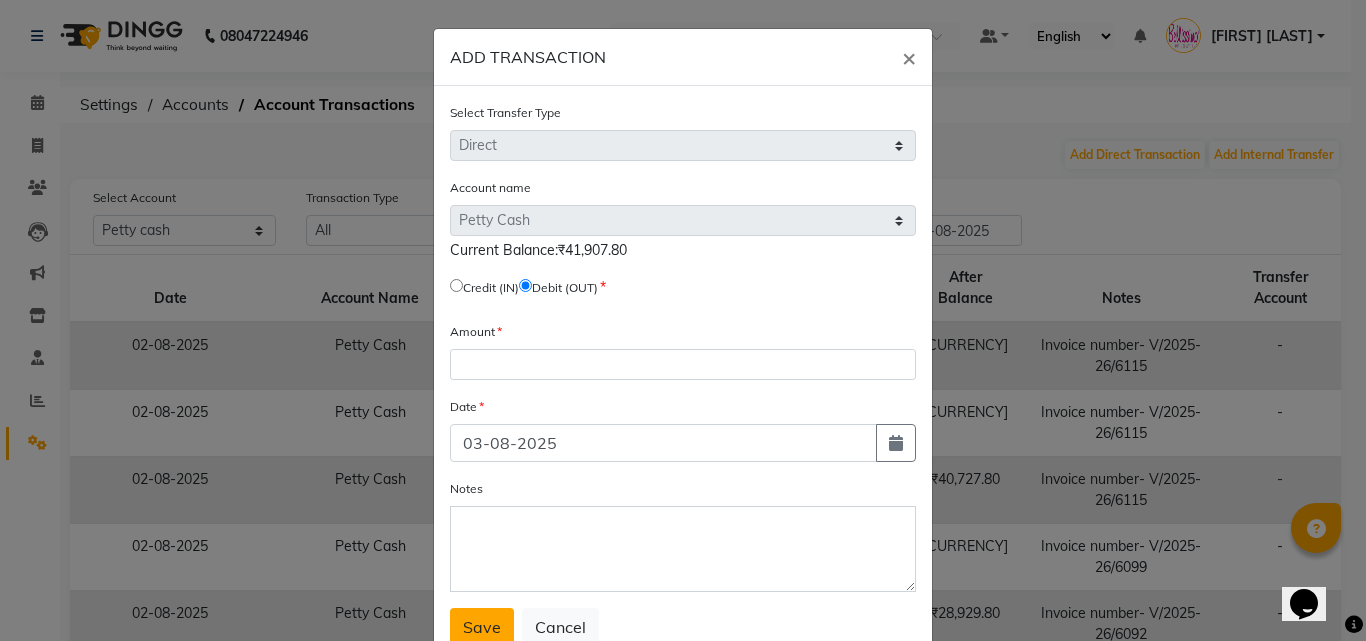 click on "Save" at bounding box center (482, 627) 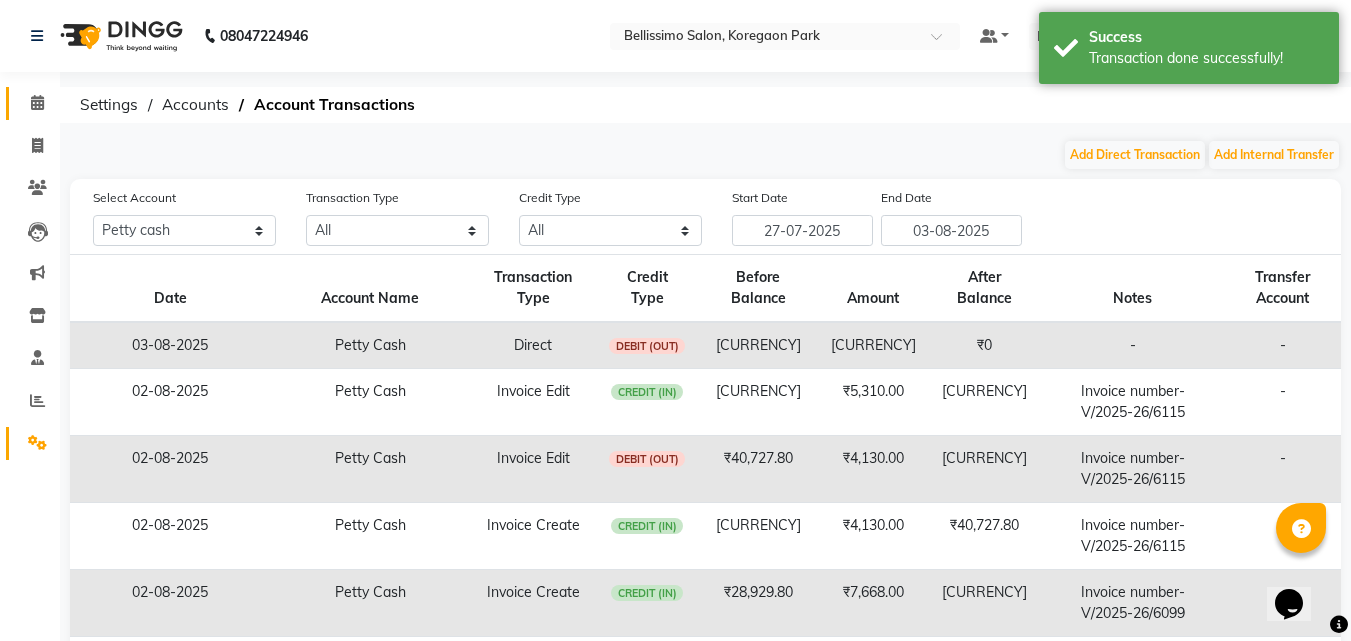 click 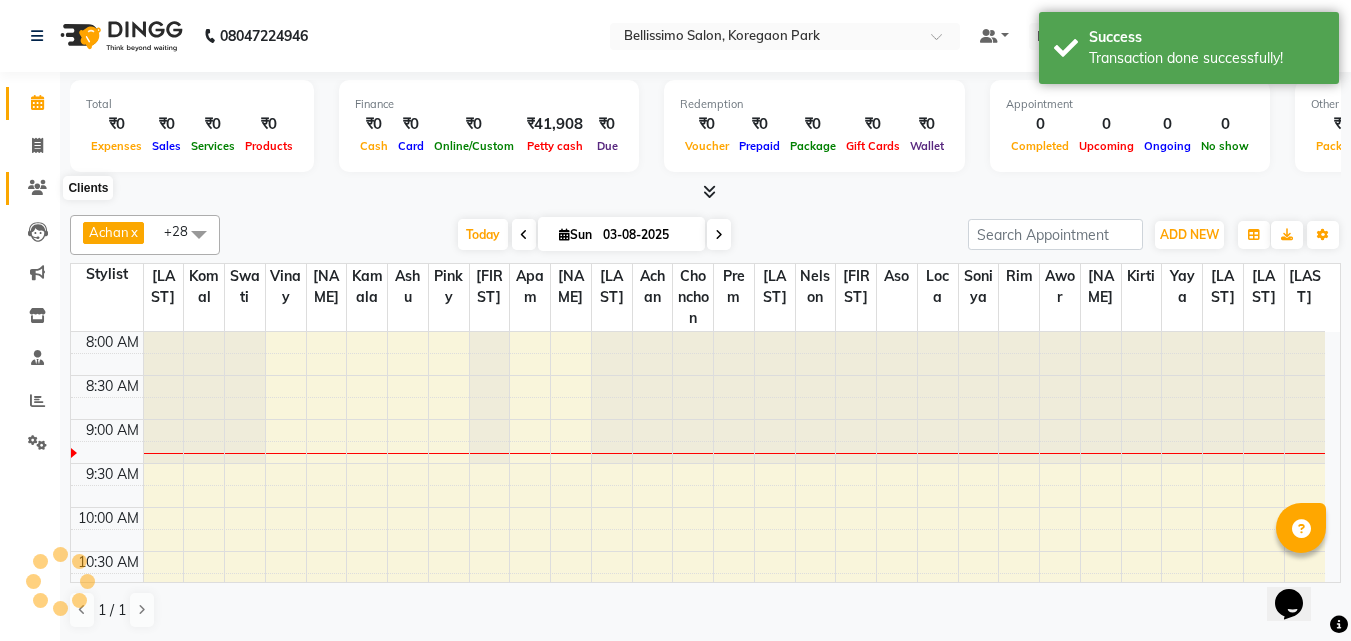 click 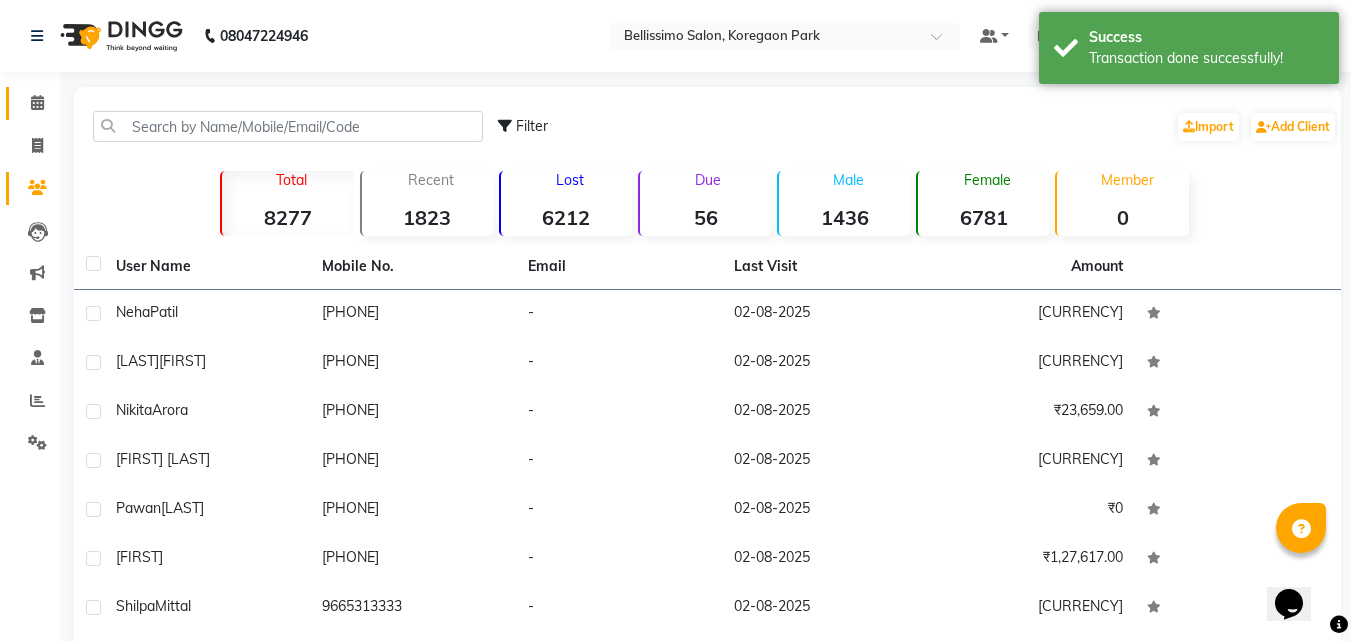 click 